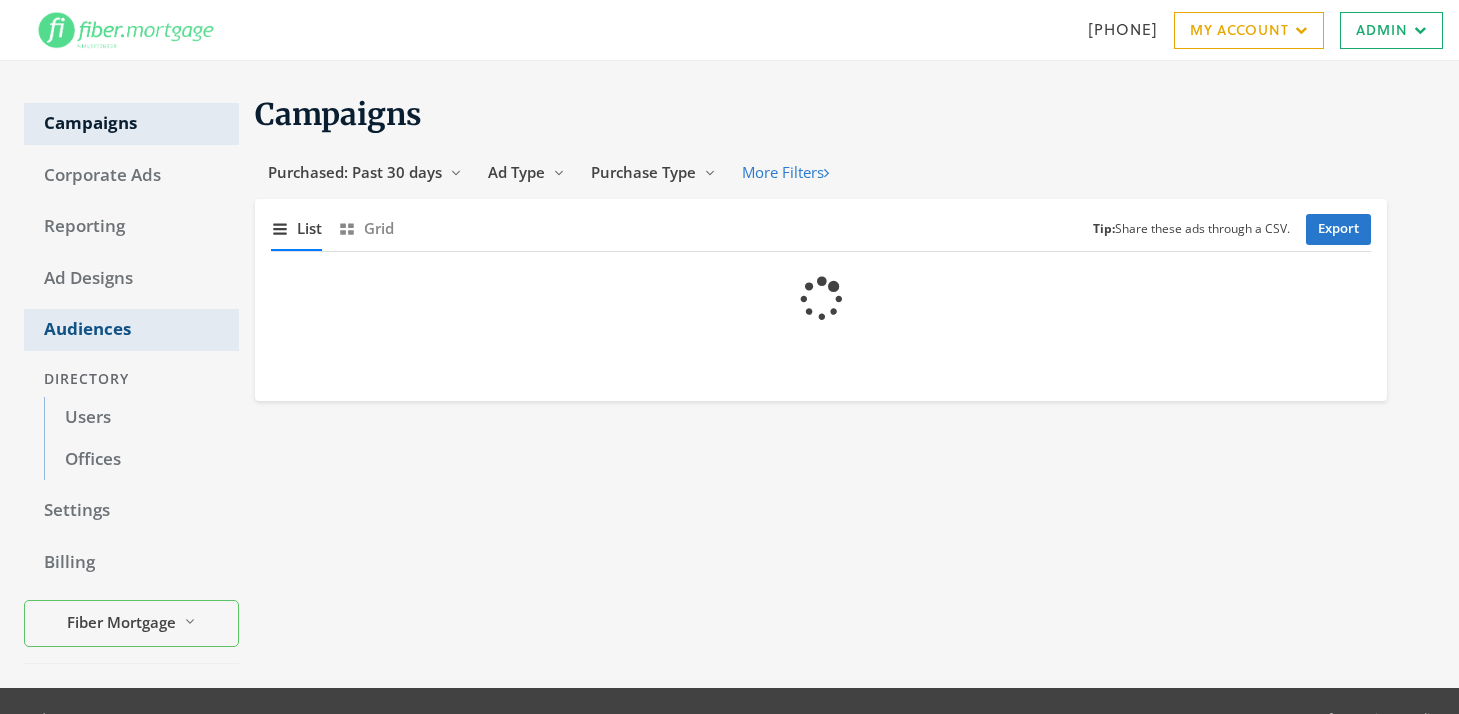 scroll, scrollTop: 0, scrollLeft: 0, axis: both 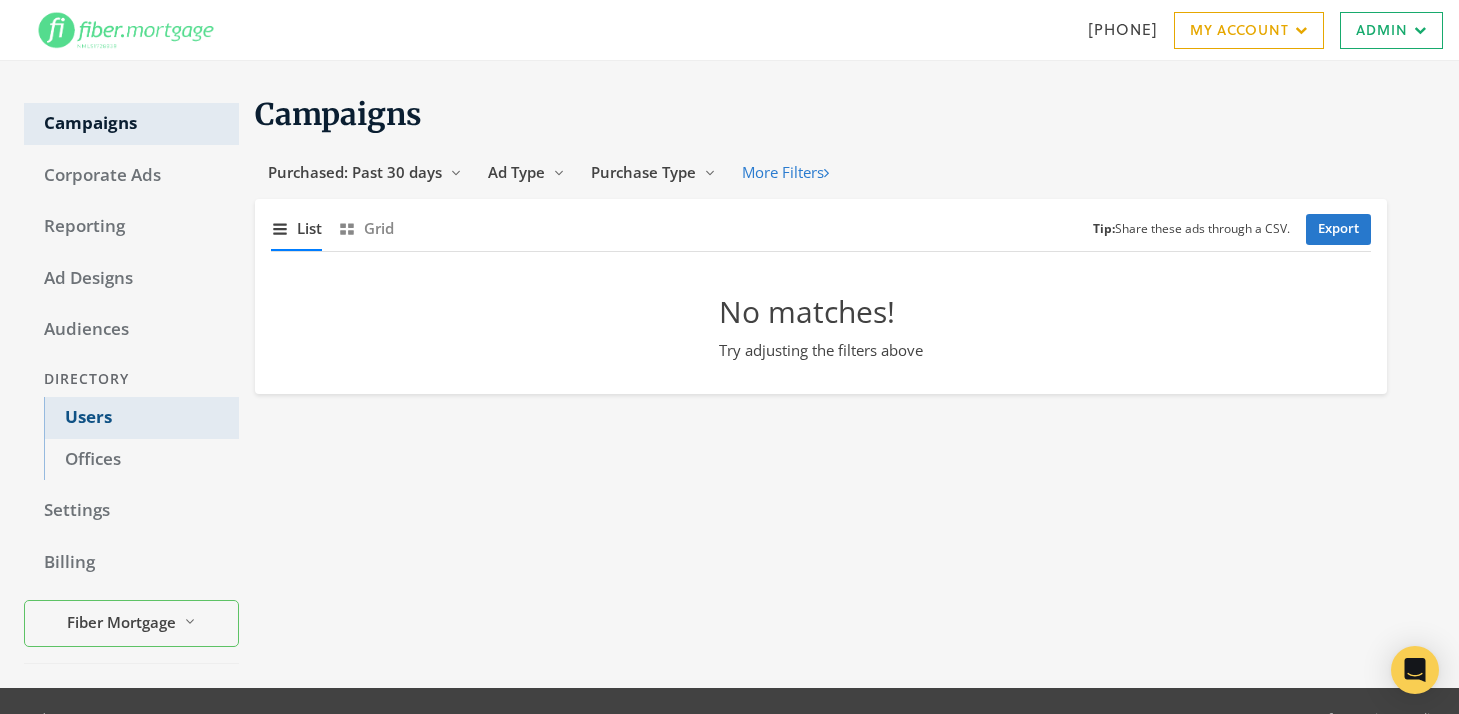 click on "Users" 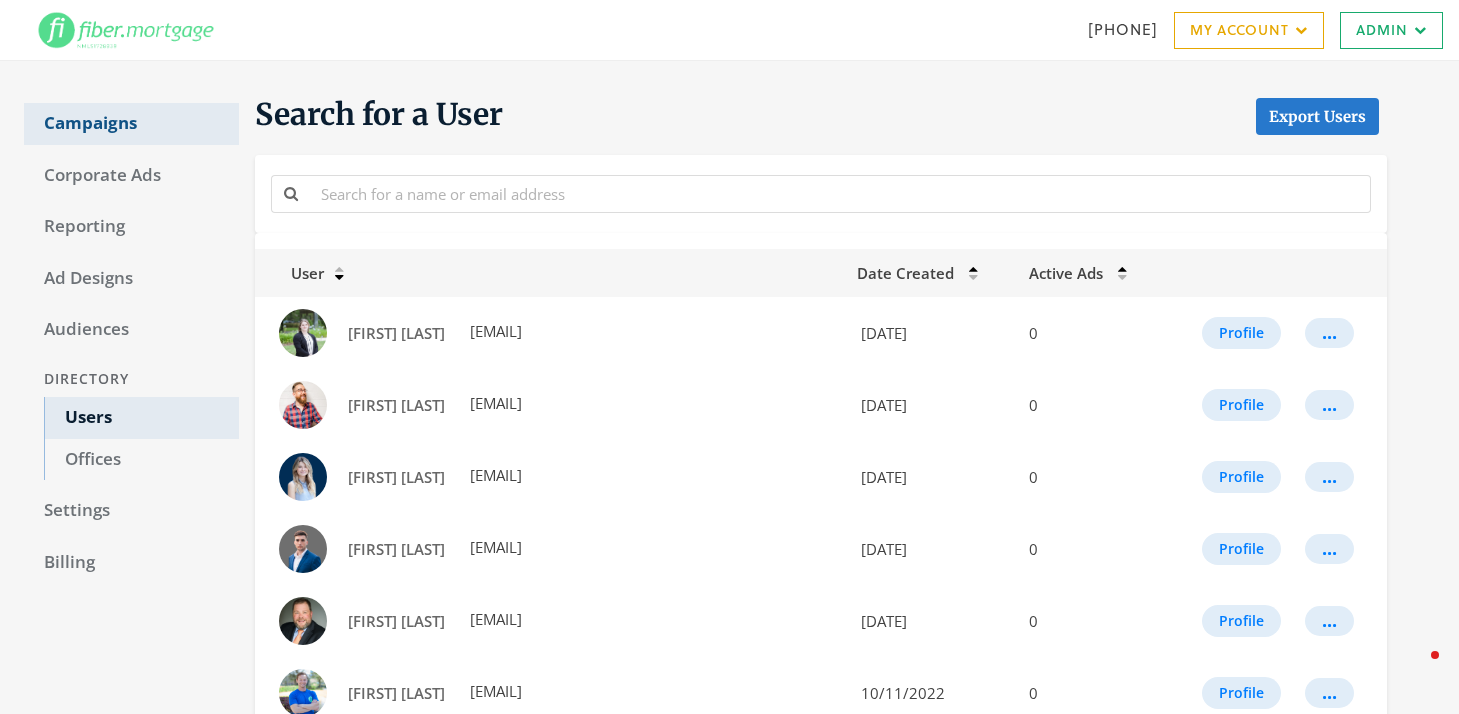 click on "Campaigns" 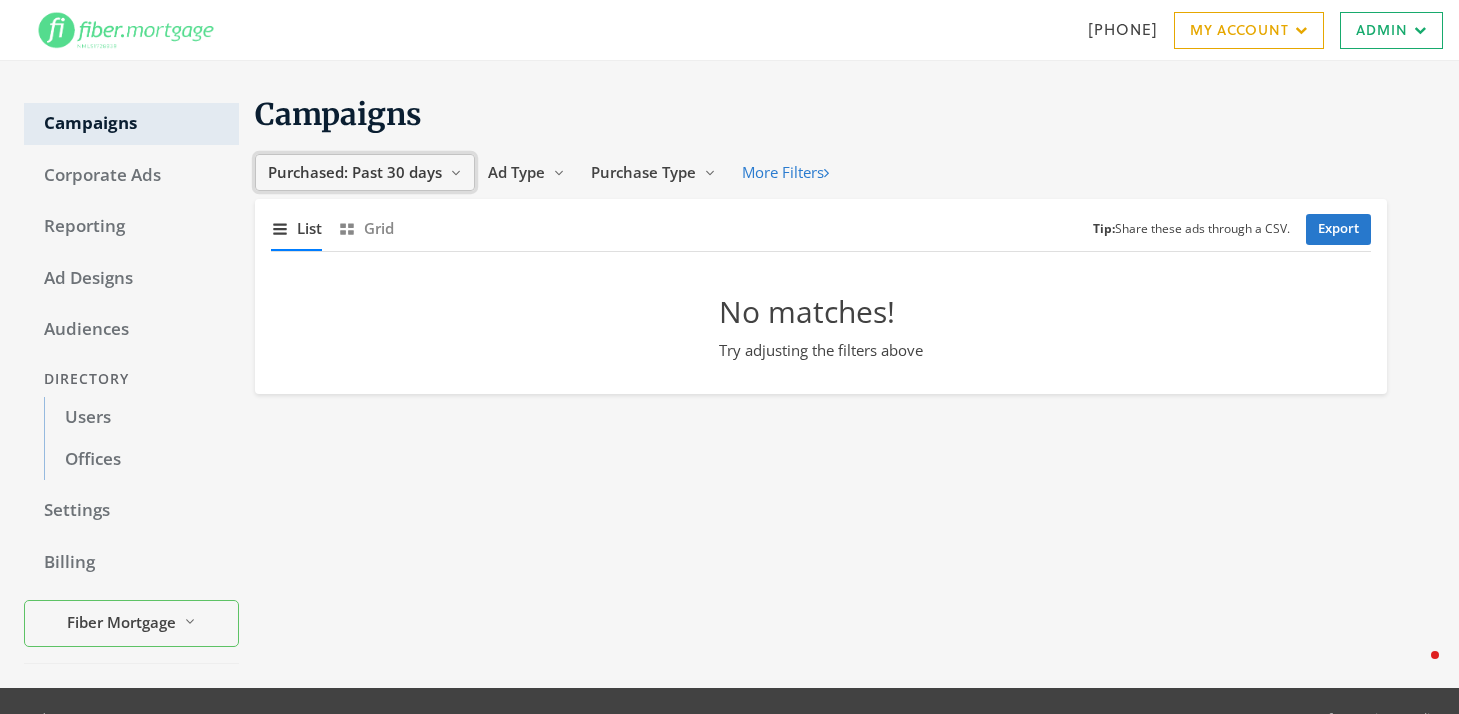click on "Purchased: Past 30 days" 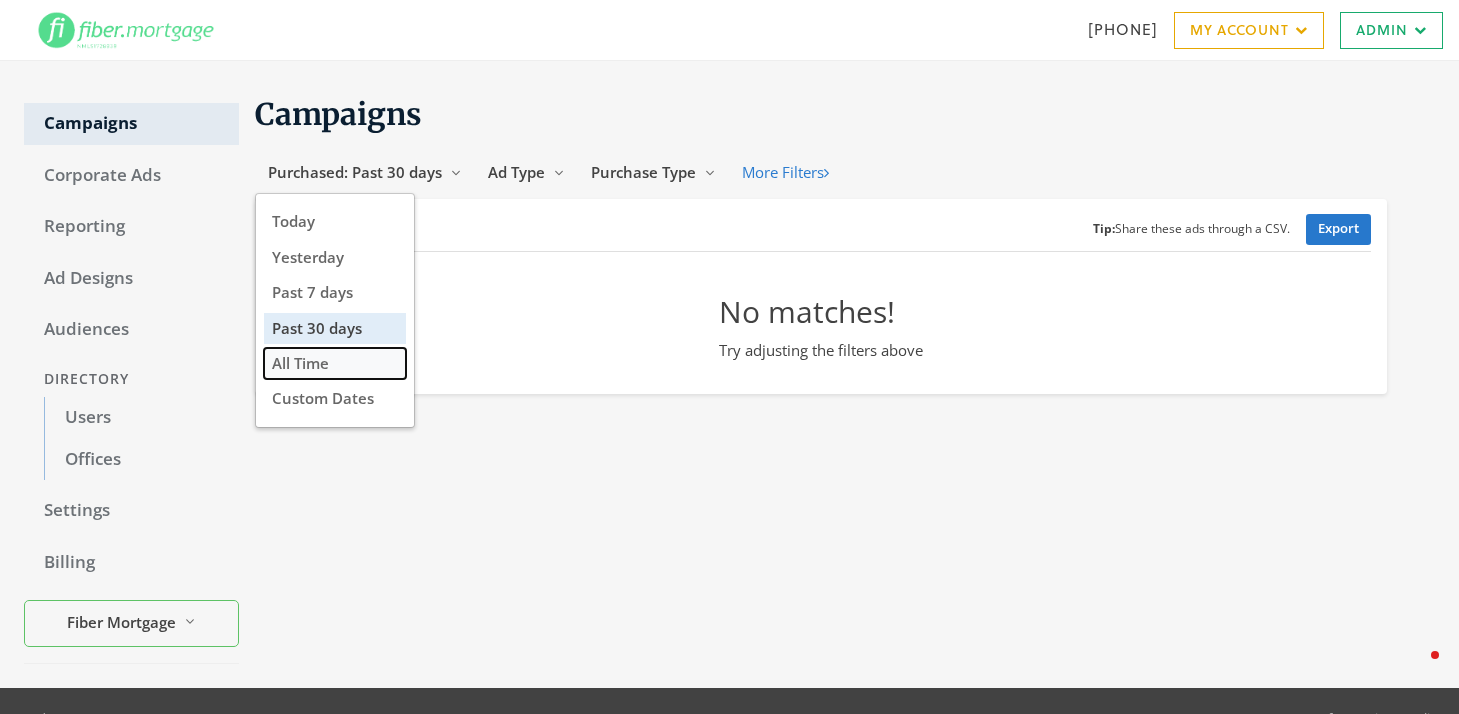click on "All Time" 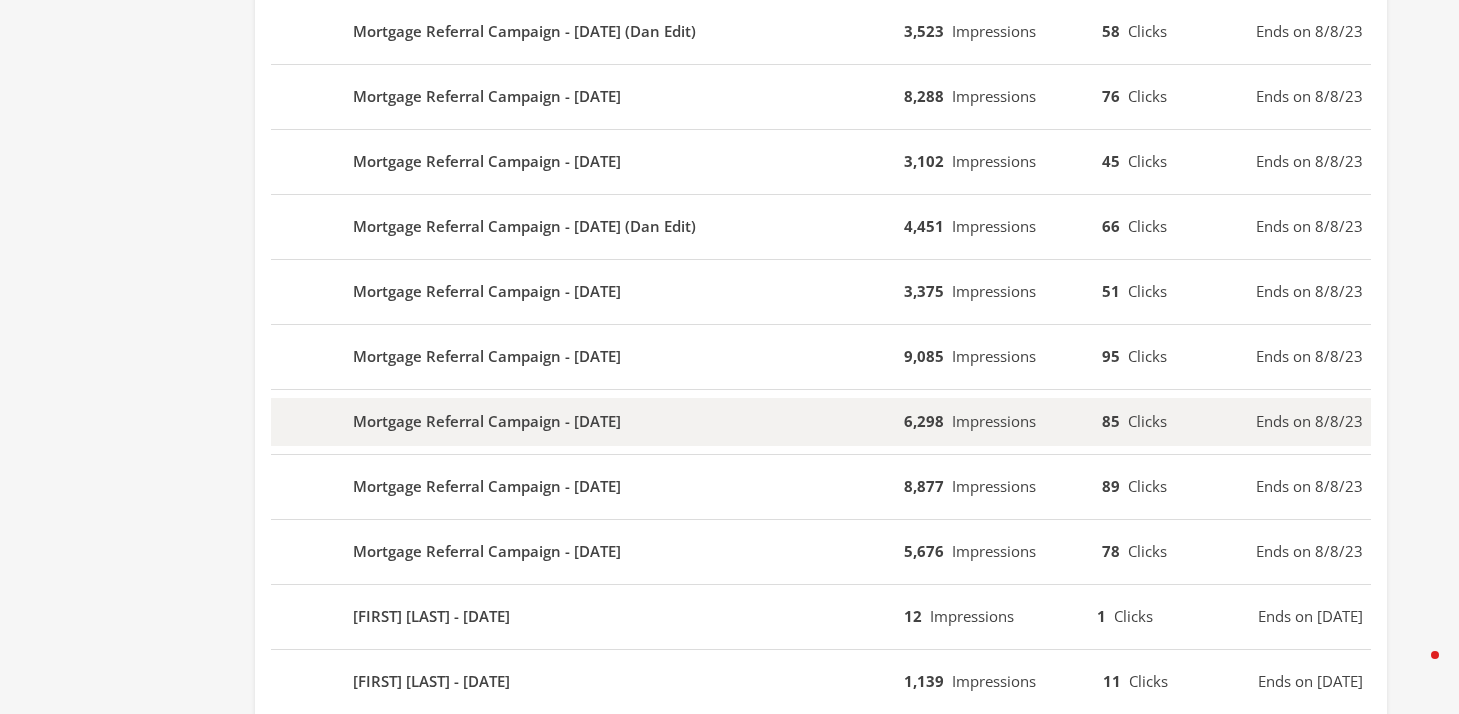 scroll, scrollTop: 917, scrollLeft: 0, axis: vertical 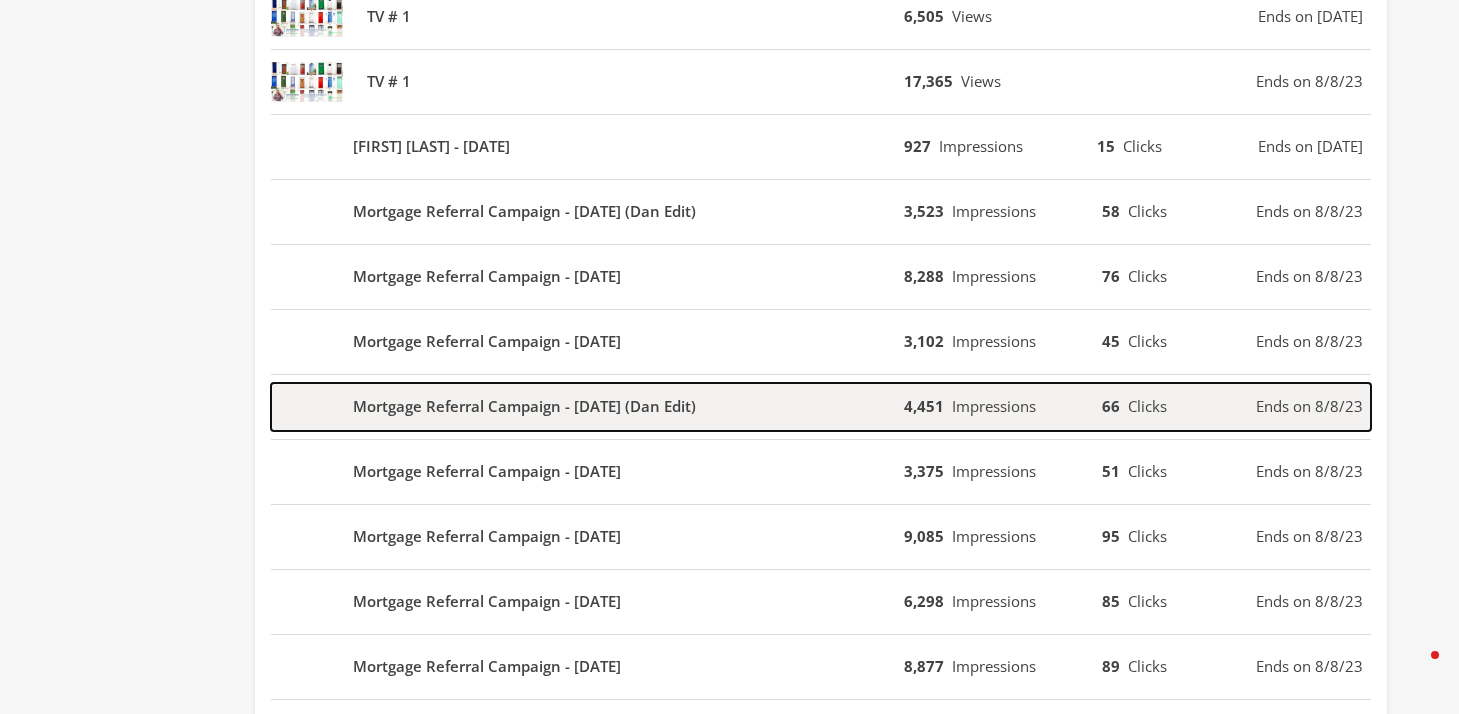 click on "Mortgage Referral Campaign - [DATE] (Dan Edit)" 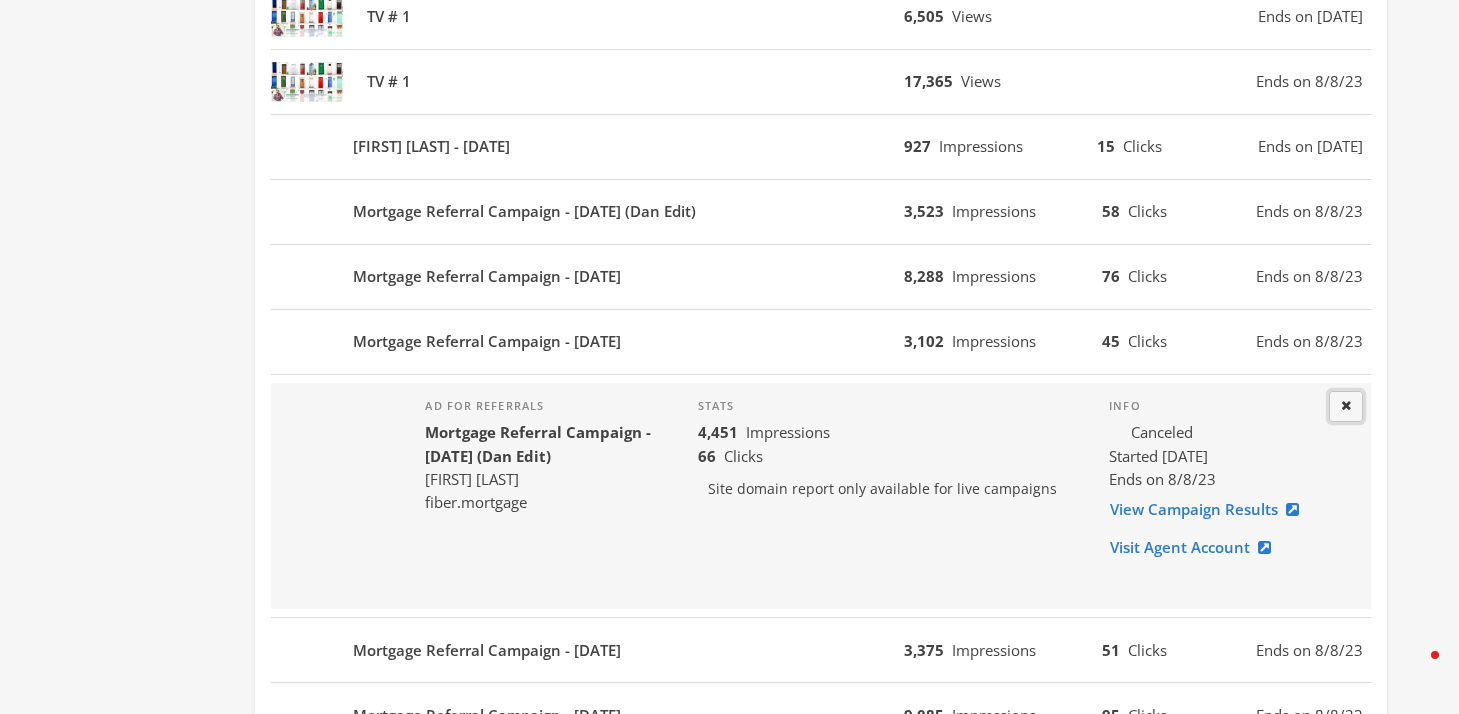 click 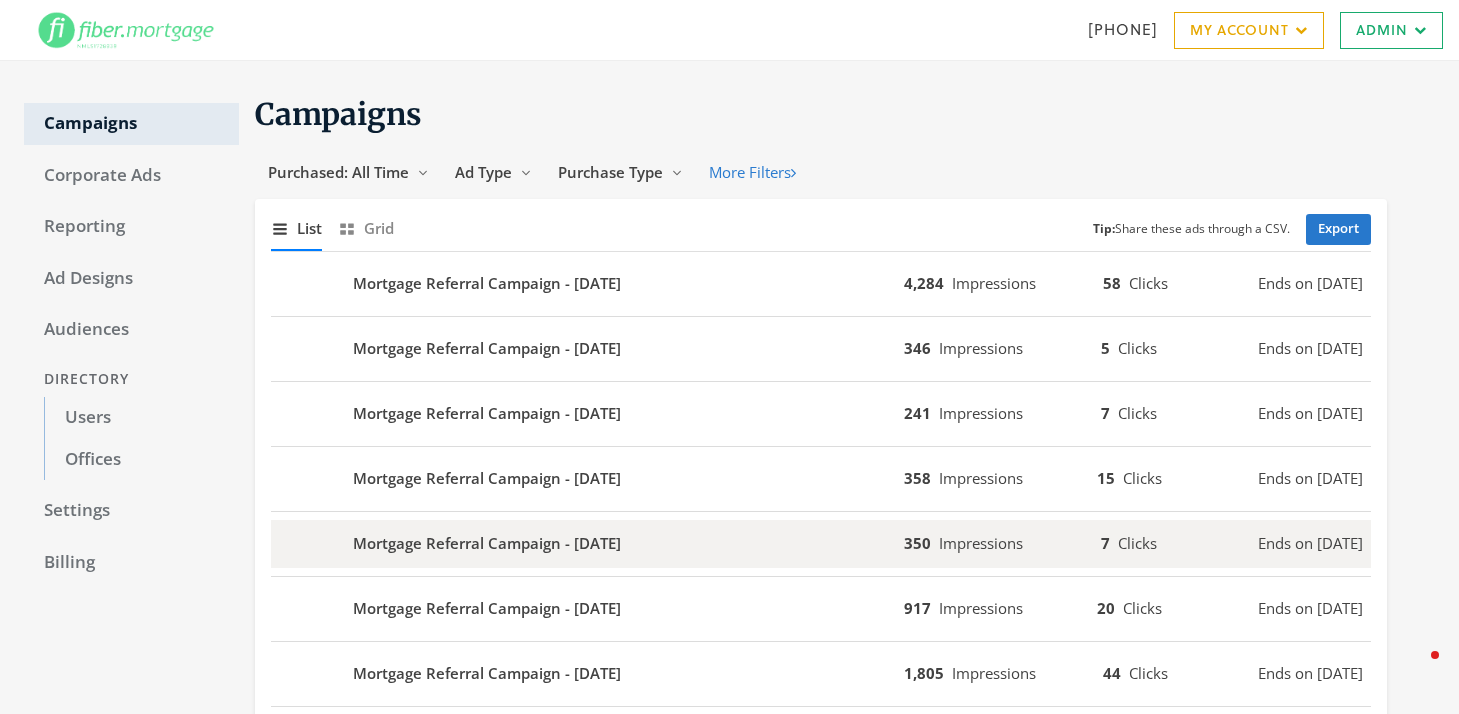 scroll, scrollTop: 399, scrollLeft: 0, axis: vertical 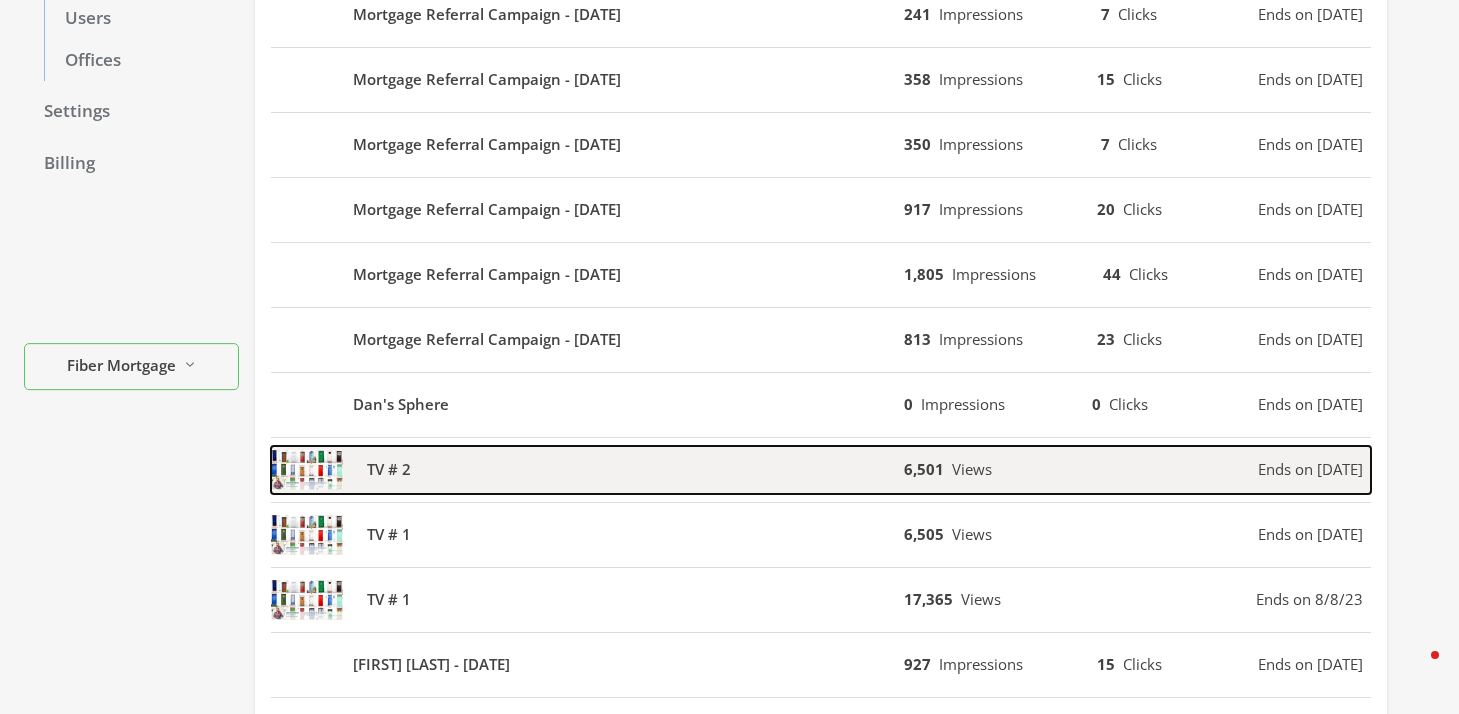 click on "TV # 2" 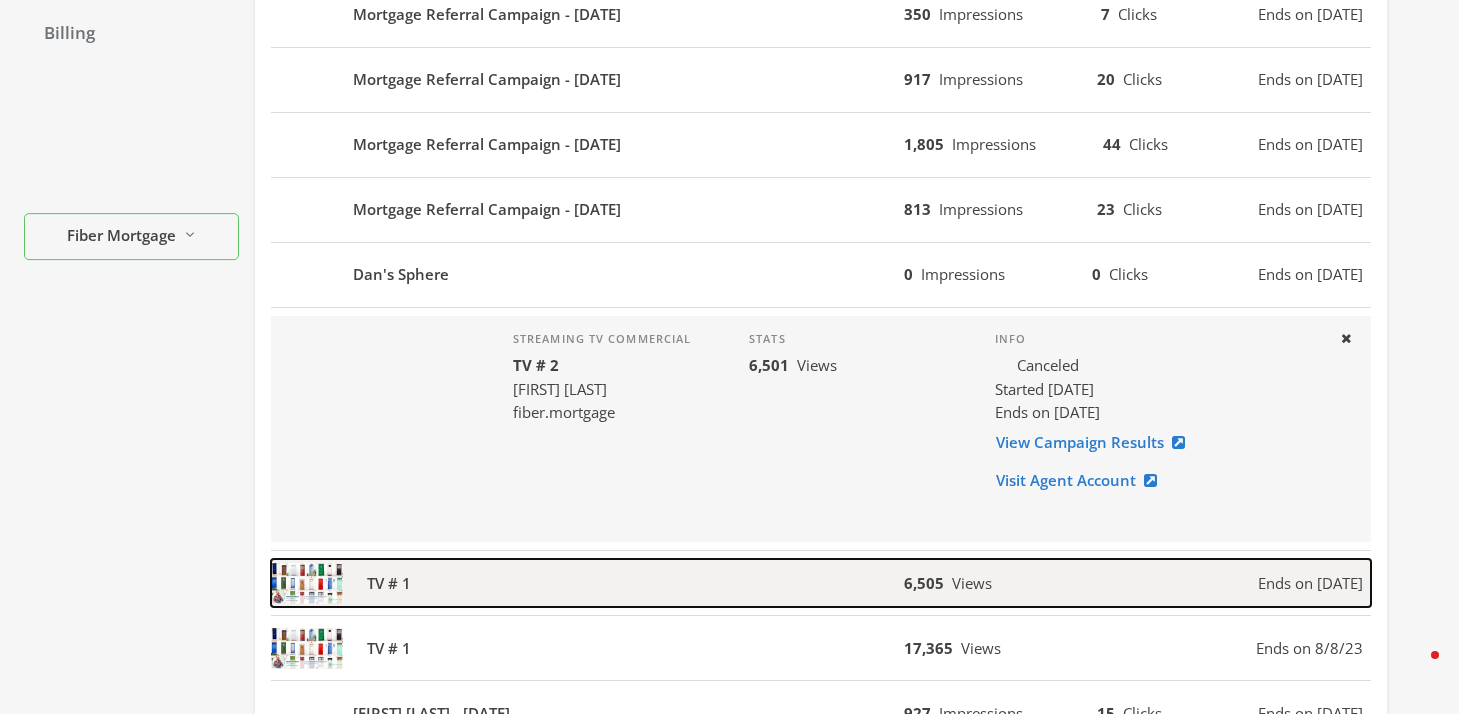 click on "TV # 1" 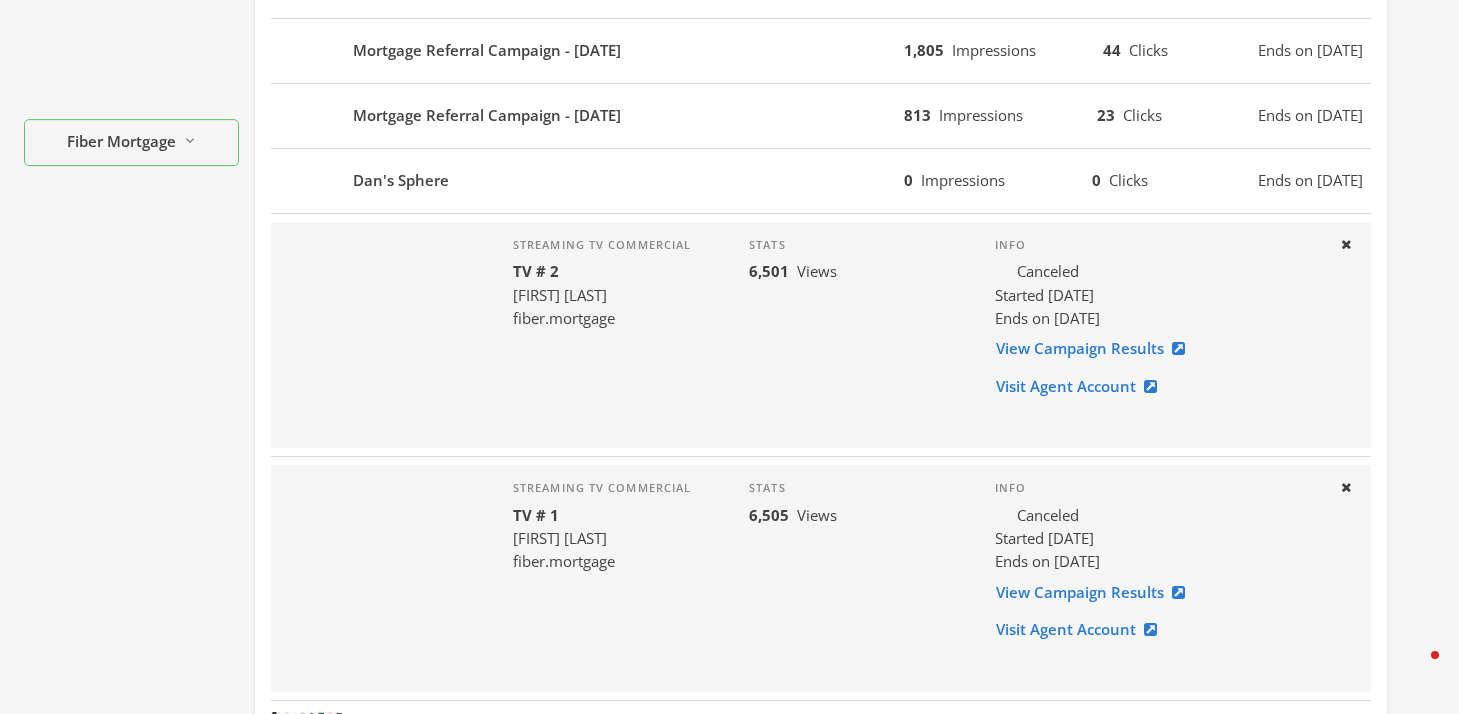 scroll, scrollTop: 746, scrollLeft: 0, axis: vertical 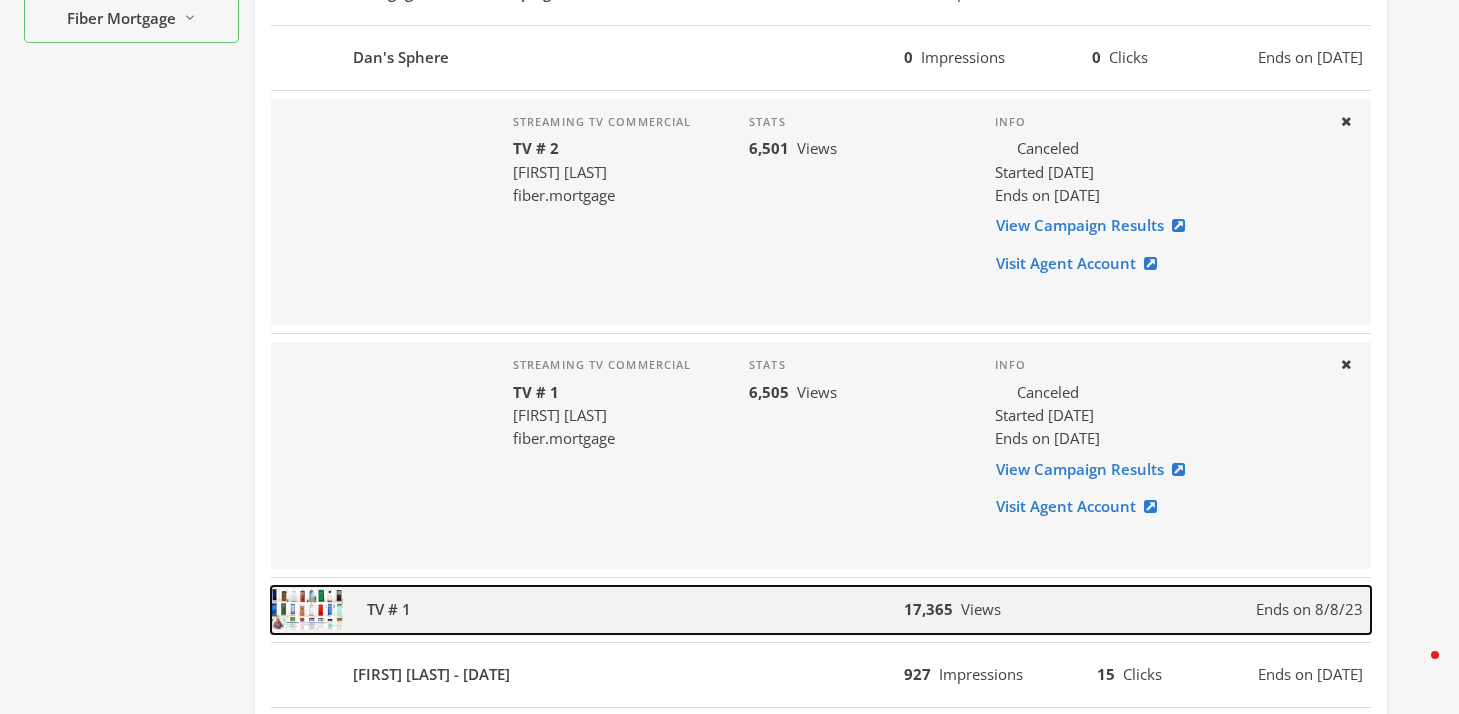click on "TV # 1" 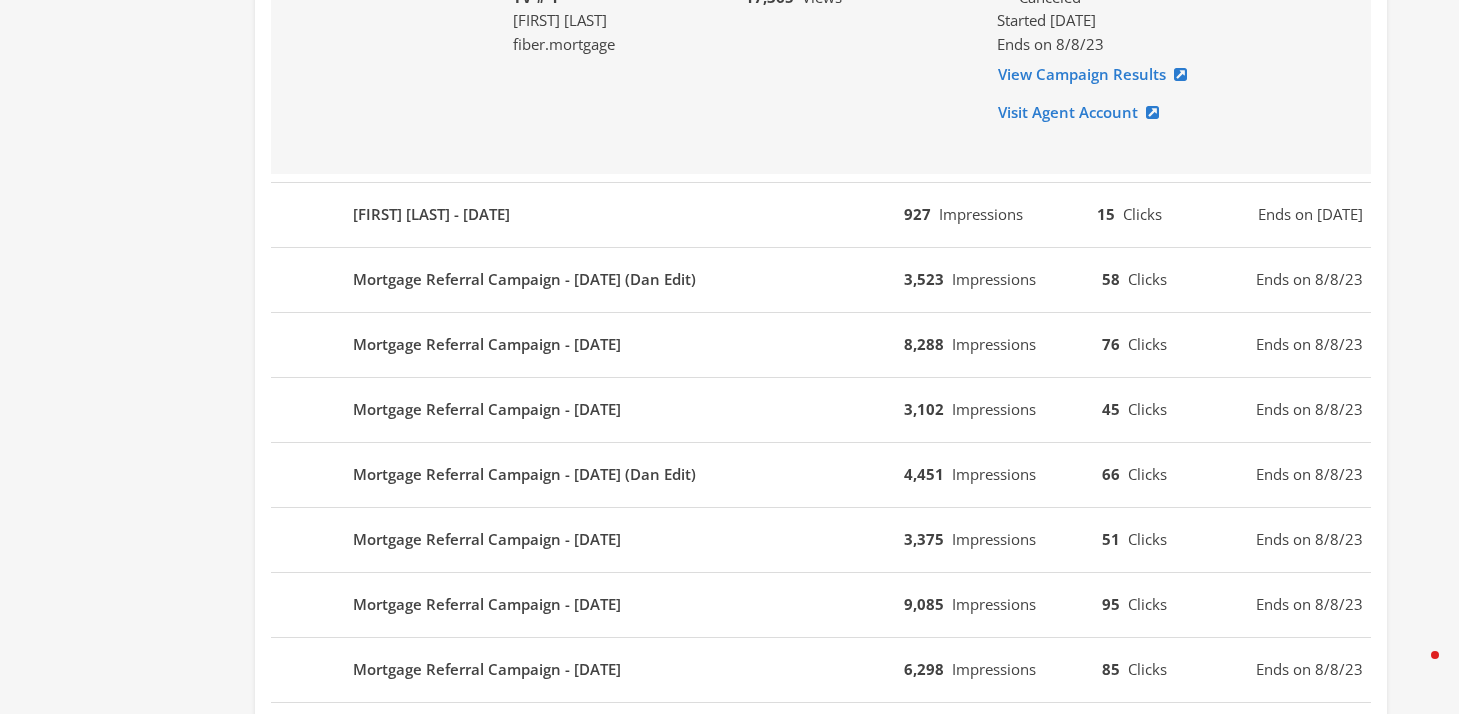 scroll, scrollTop: 1808, scrollLeft: 0, axis: vertical 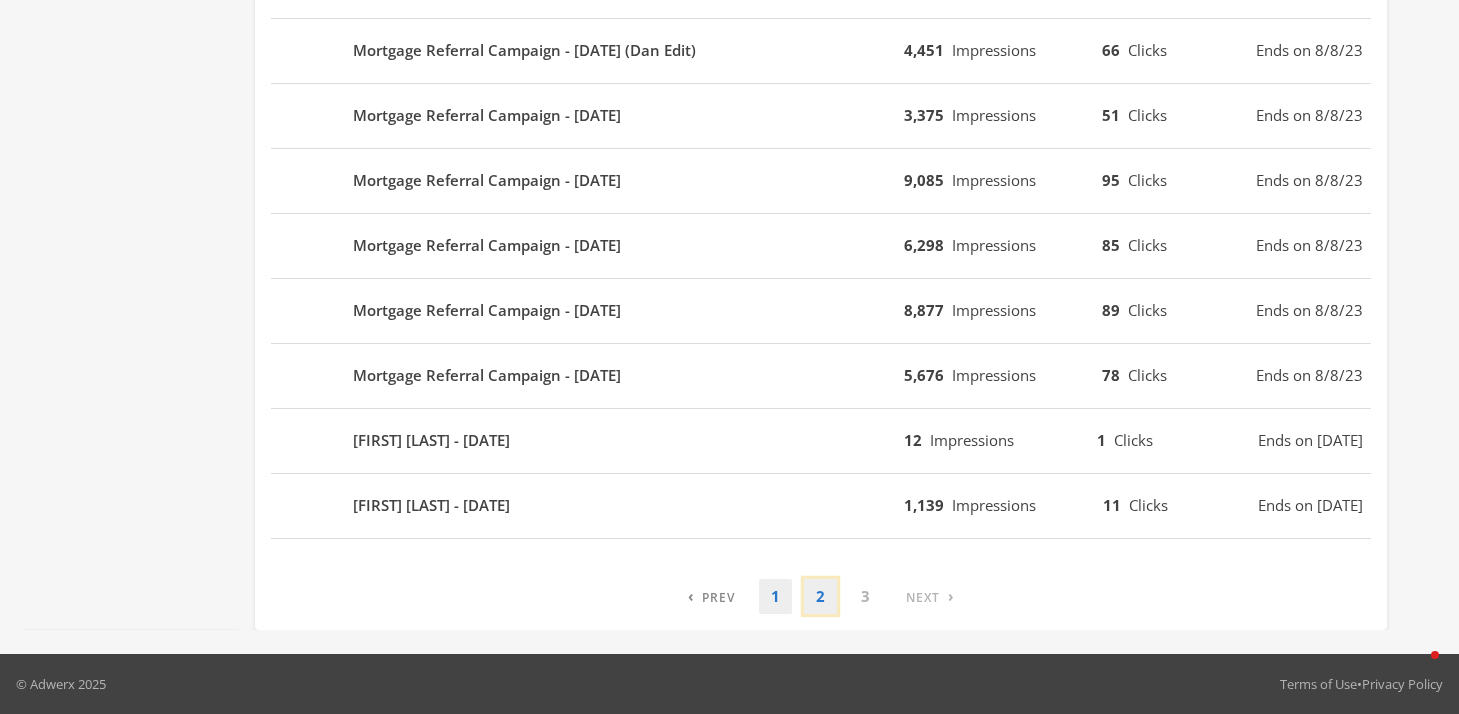 click on "2" 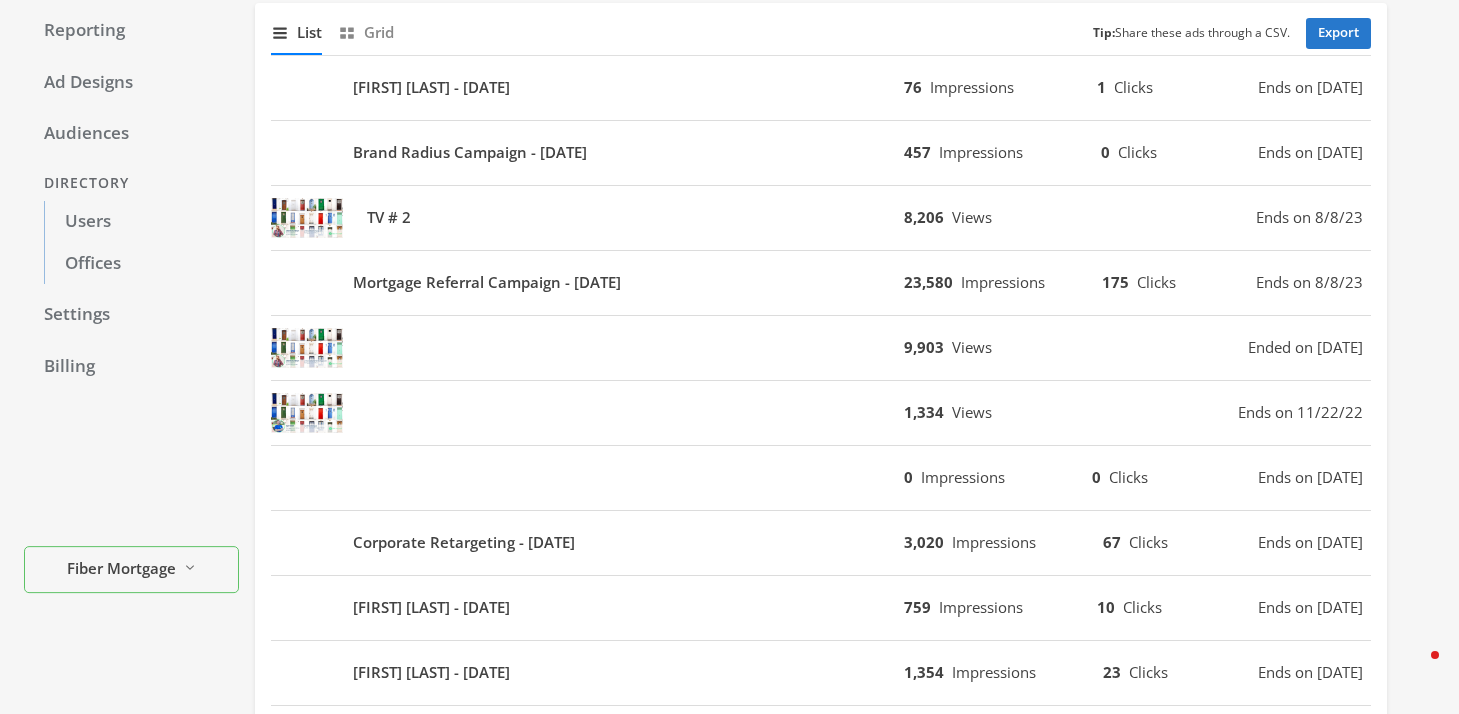 scroll, scrollTop: 193, scrollLeft: 0, axis: vertical 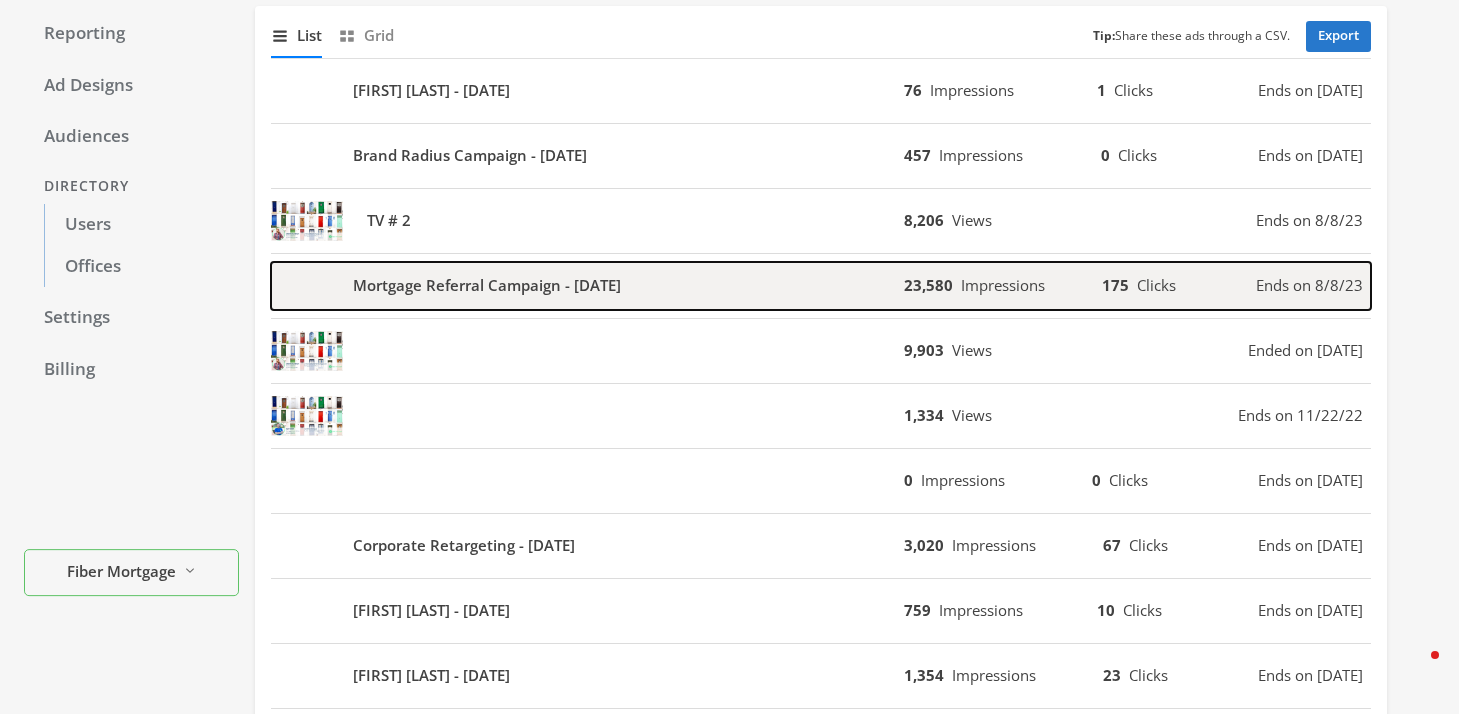 click on "Mortgage Referral Campaign - [DATE]" 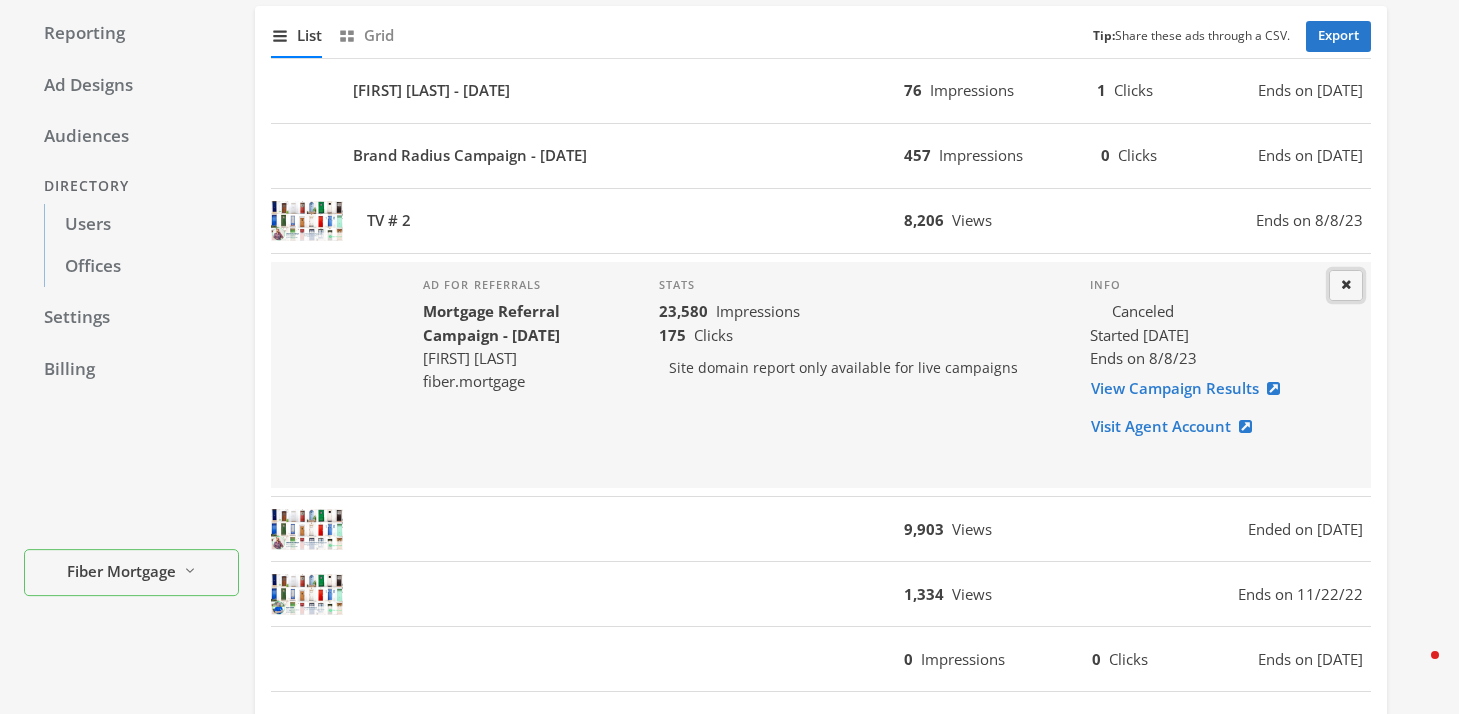 click on "Close" 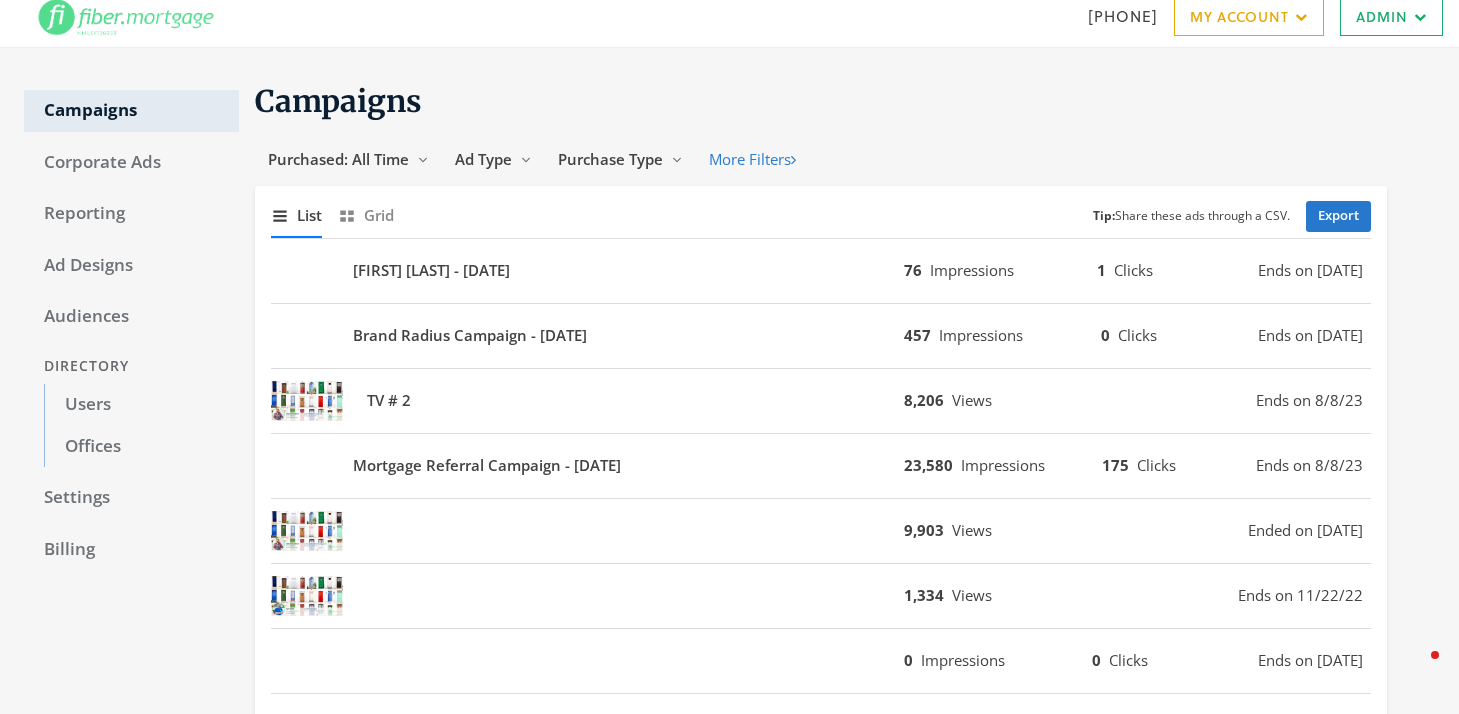 scroll, scrollTop: 6, scrollLeft: 0, axis: vertical 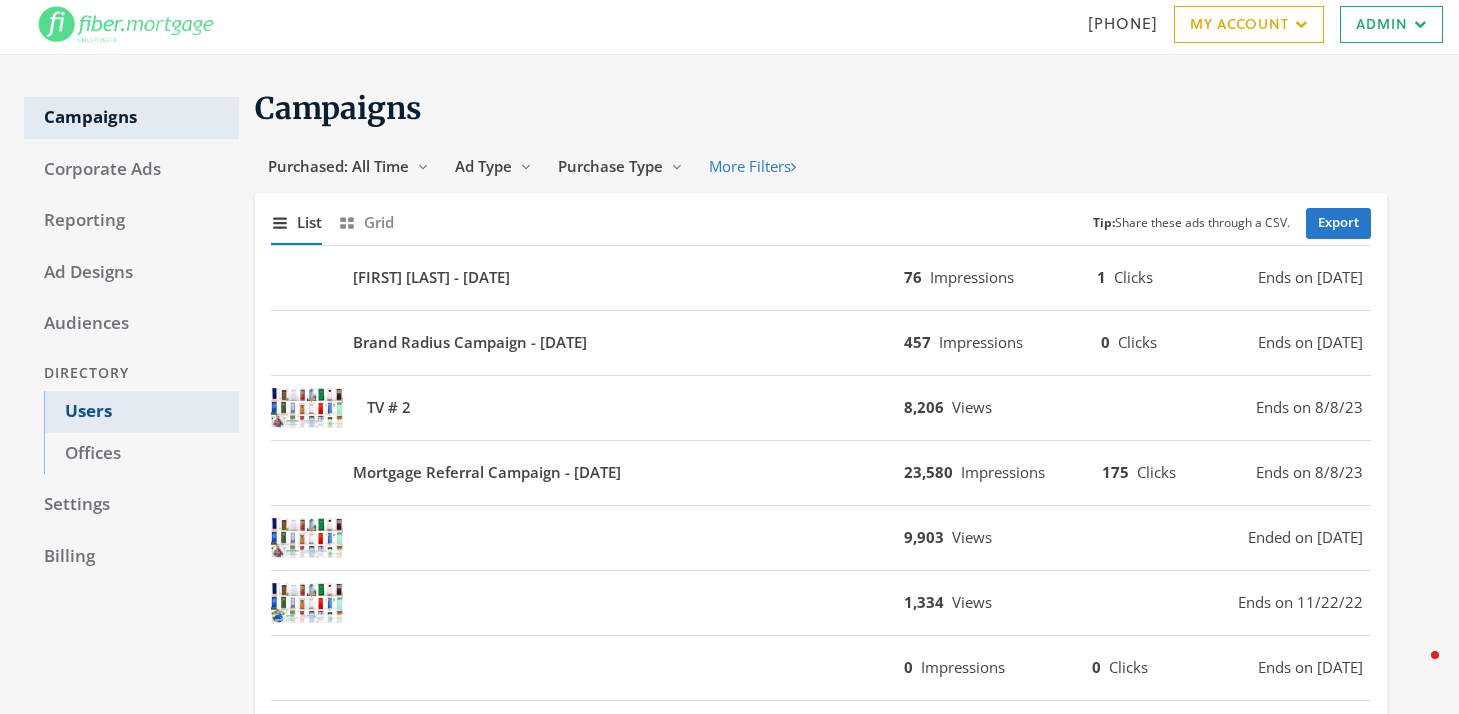 click on "Users" 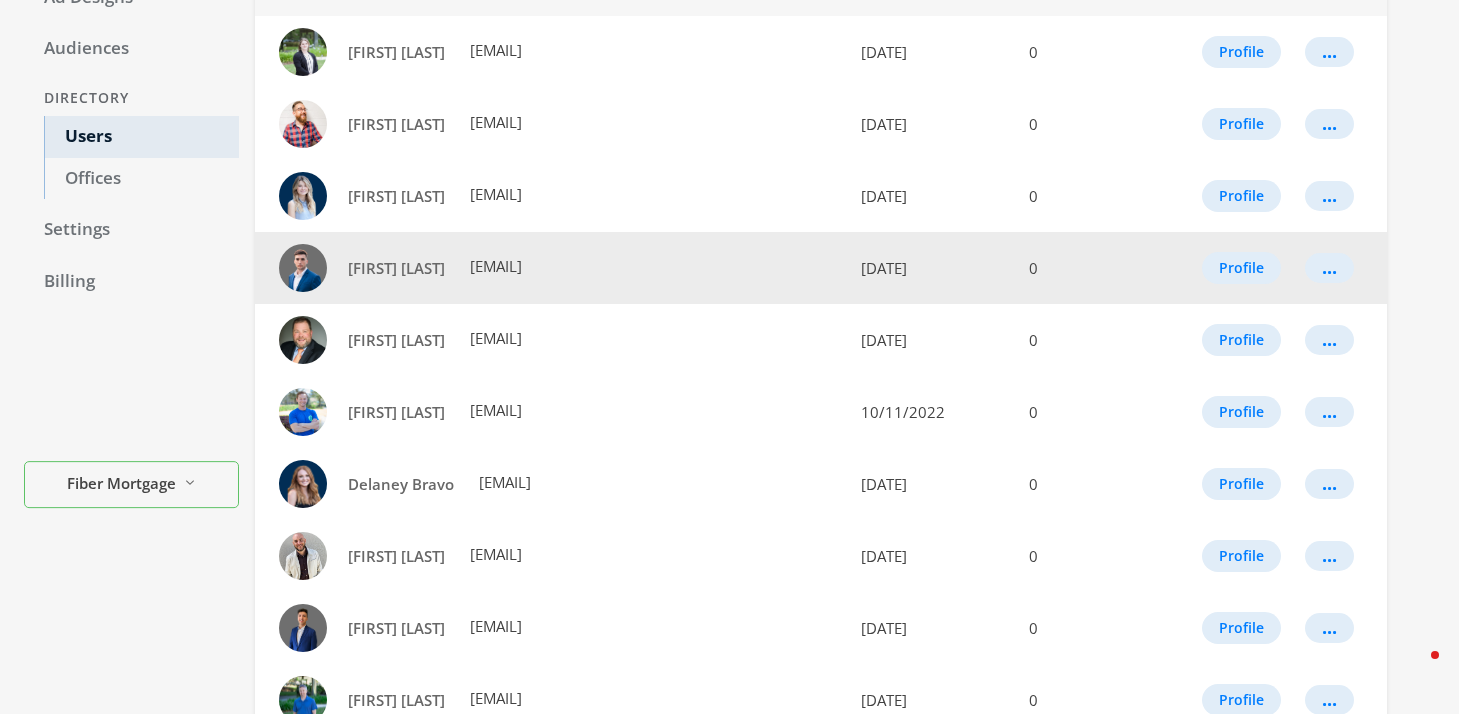 scroll, scrollTop: 284, scrollLeft: 0, axis: vertical 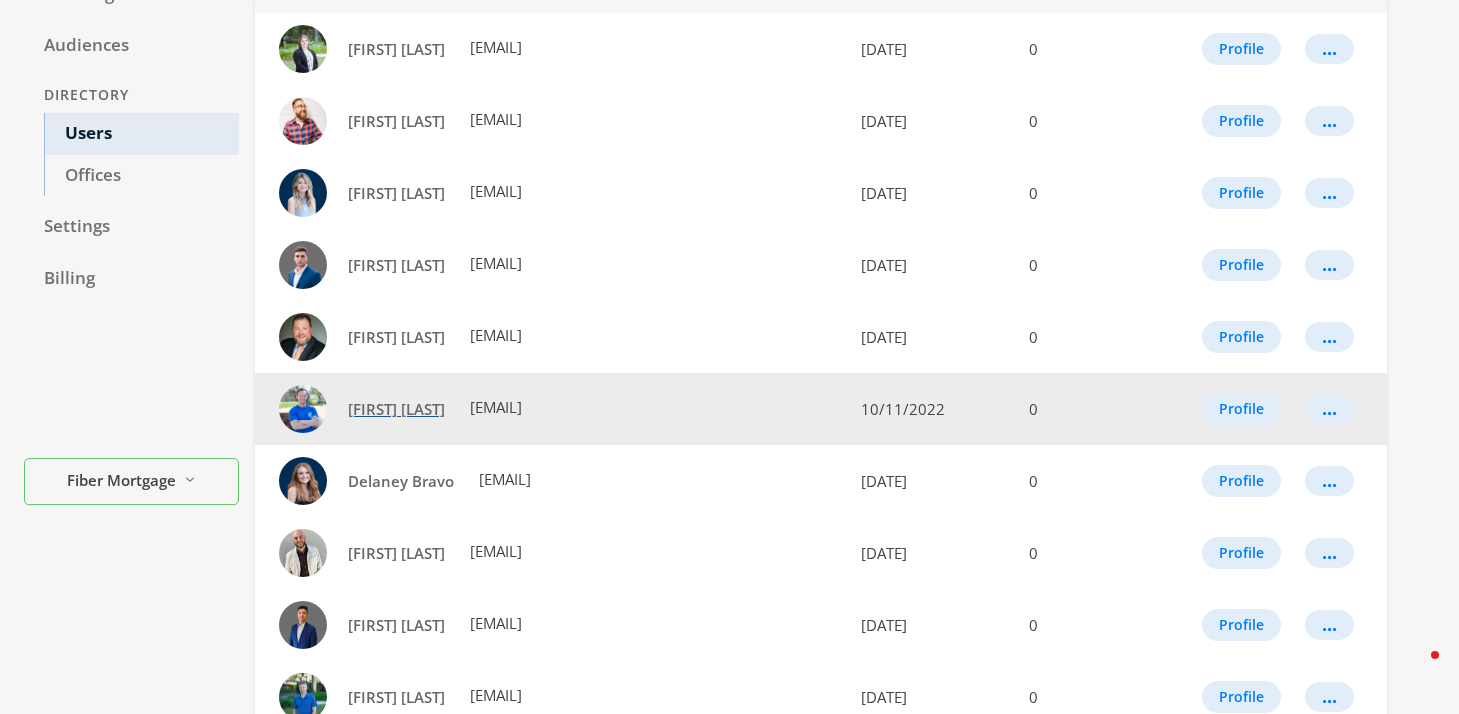 click on "[FIRST] [LAST]" 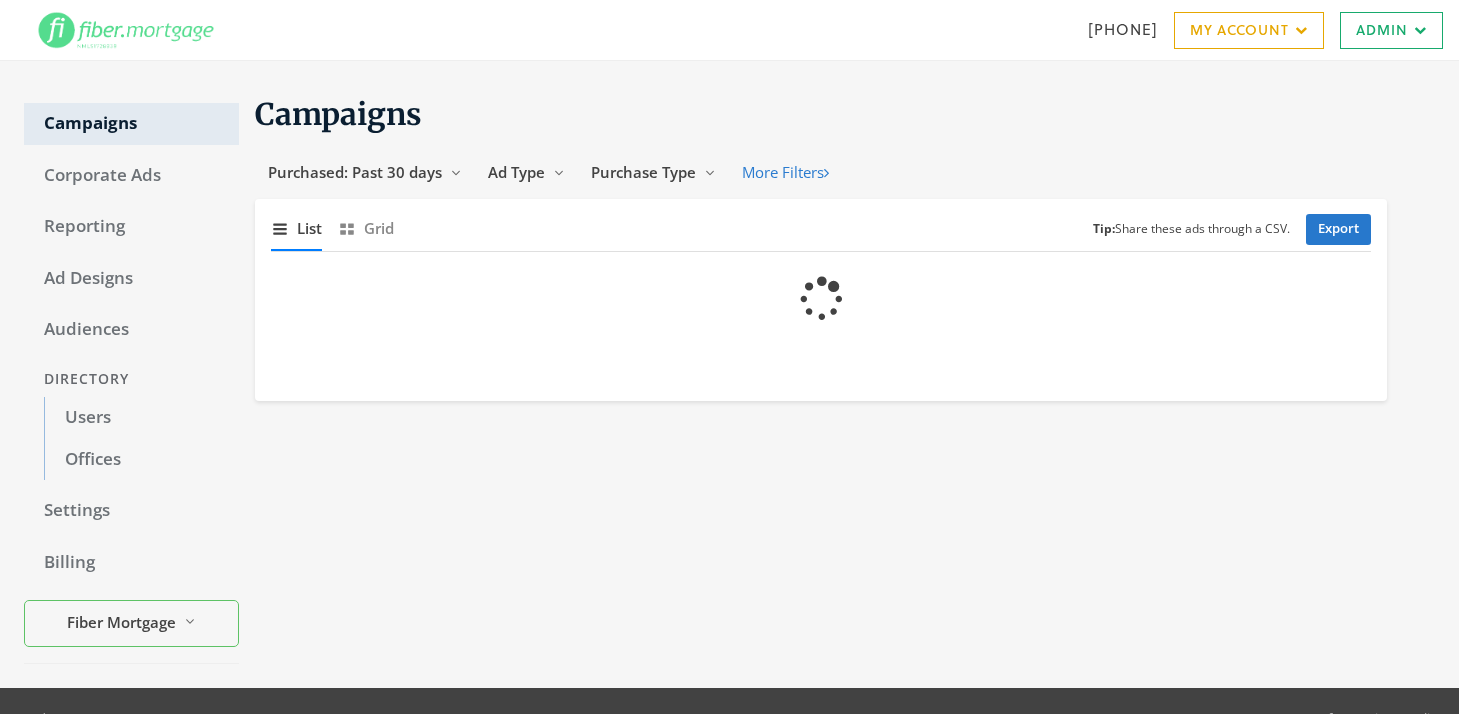 scroll, scrollTop: 0, scrollLeft: 0, axis: both 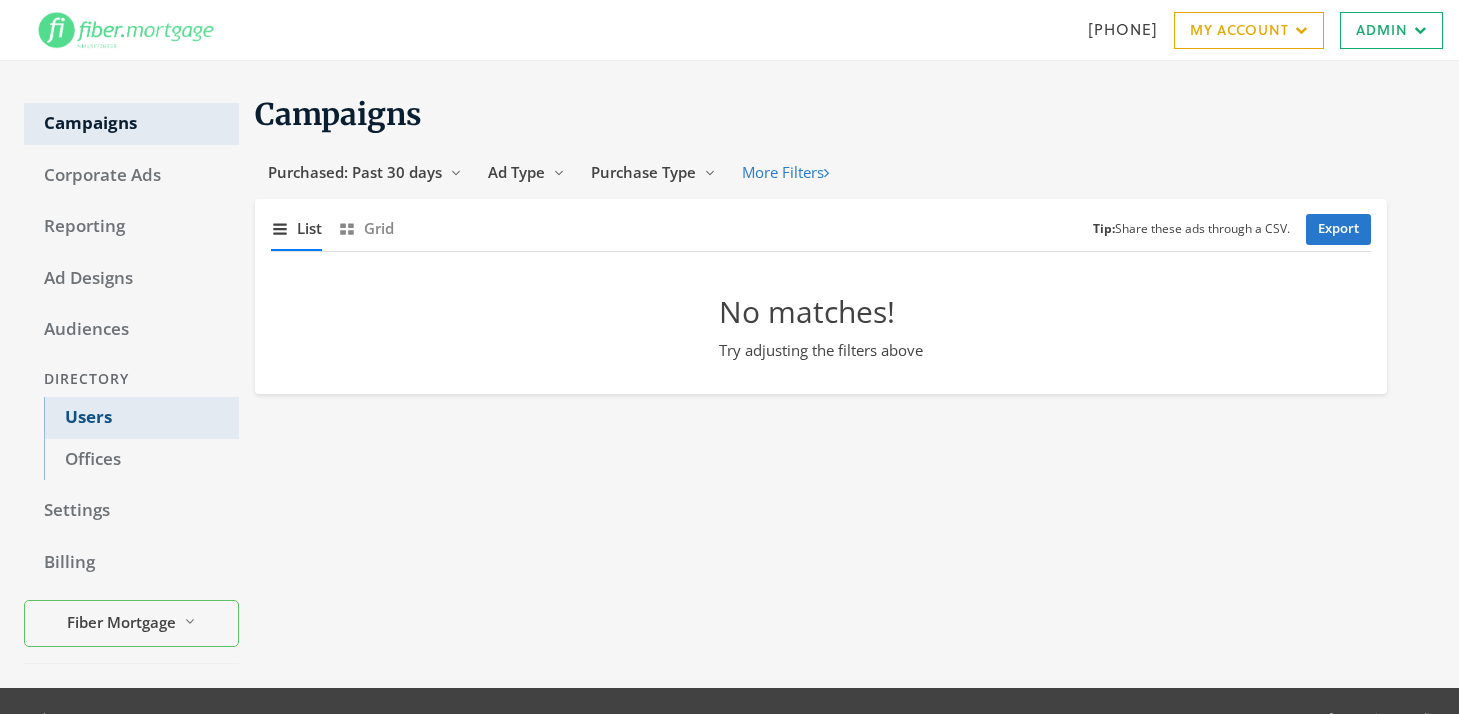 click on "Users" 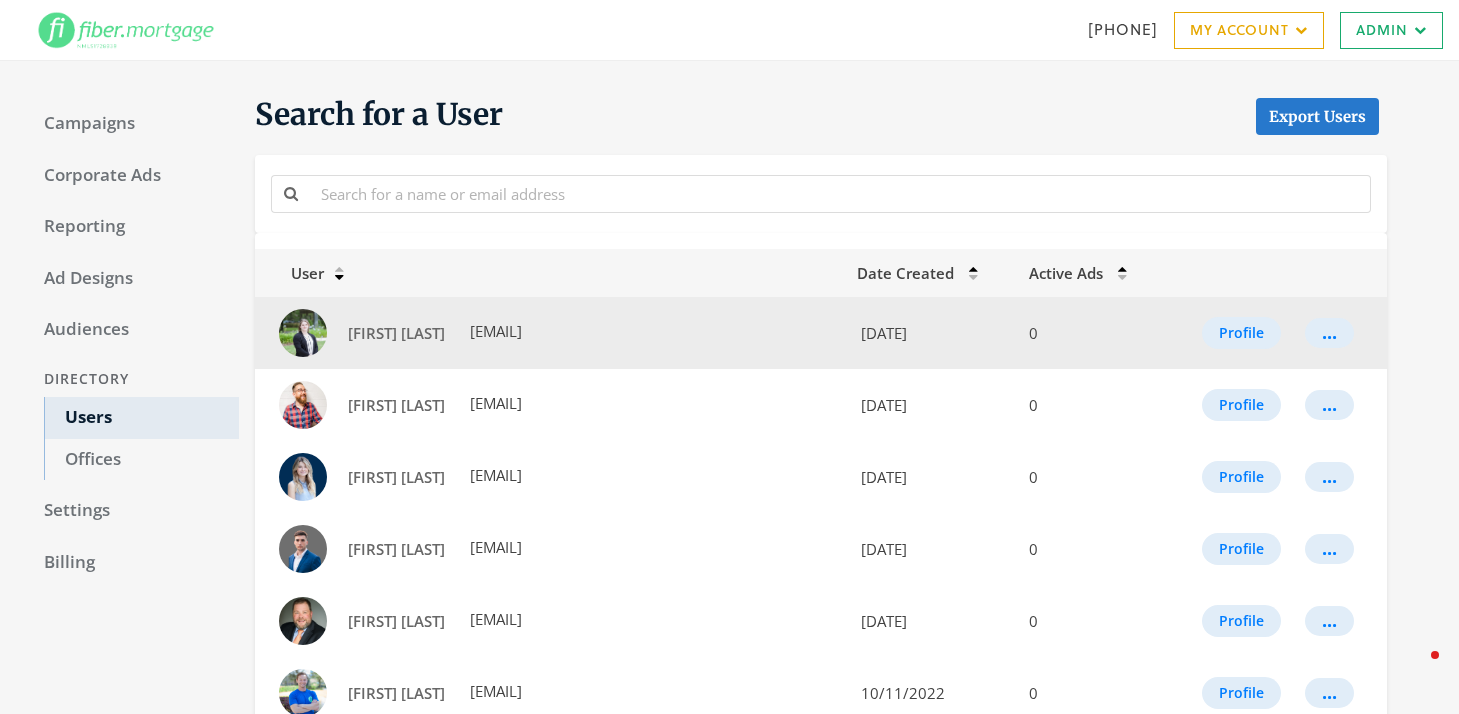 drag, startPoint x: 744, startPoint y: 336, endPoint x: 512, endPoint y: 333, distance: 232.0194 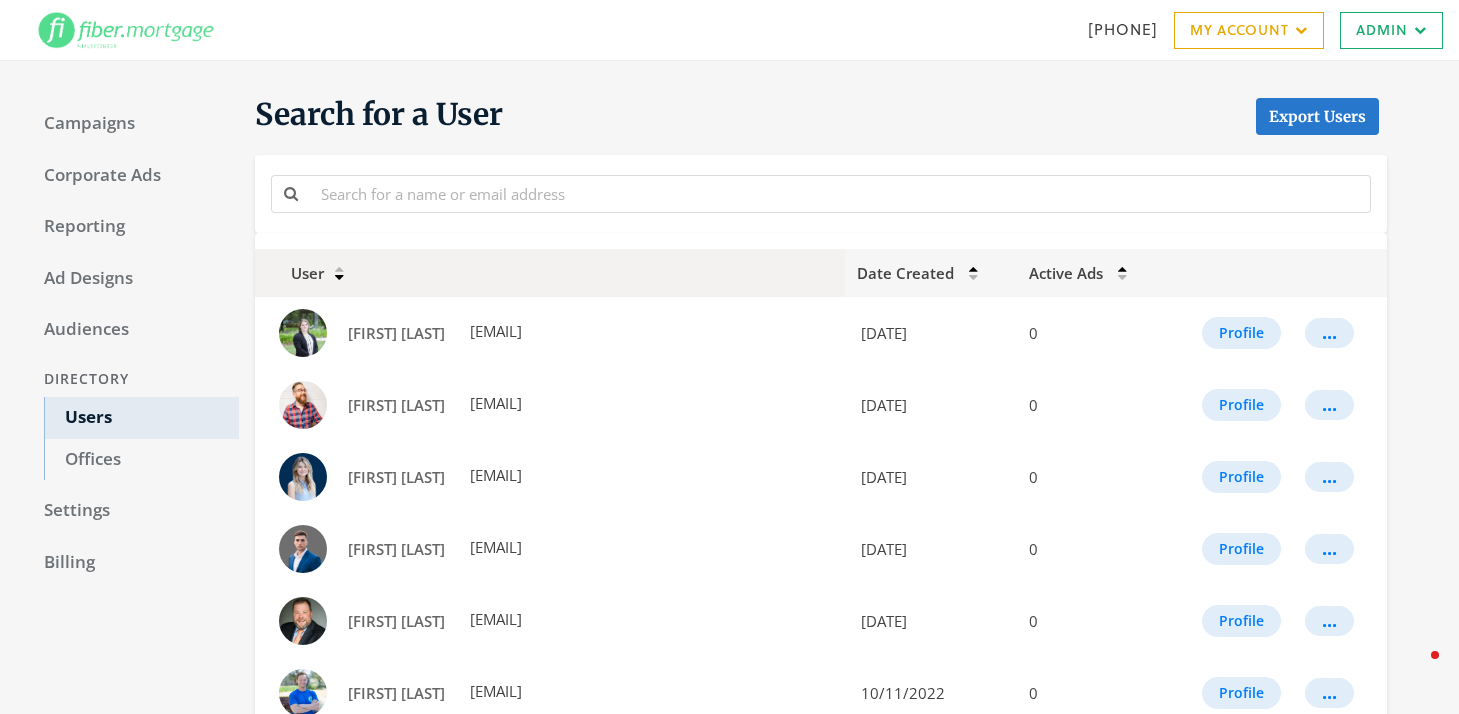 click 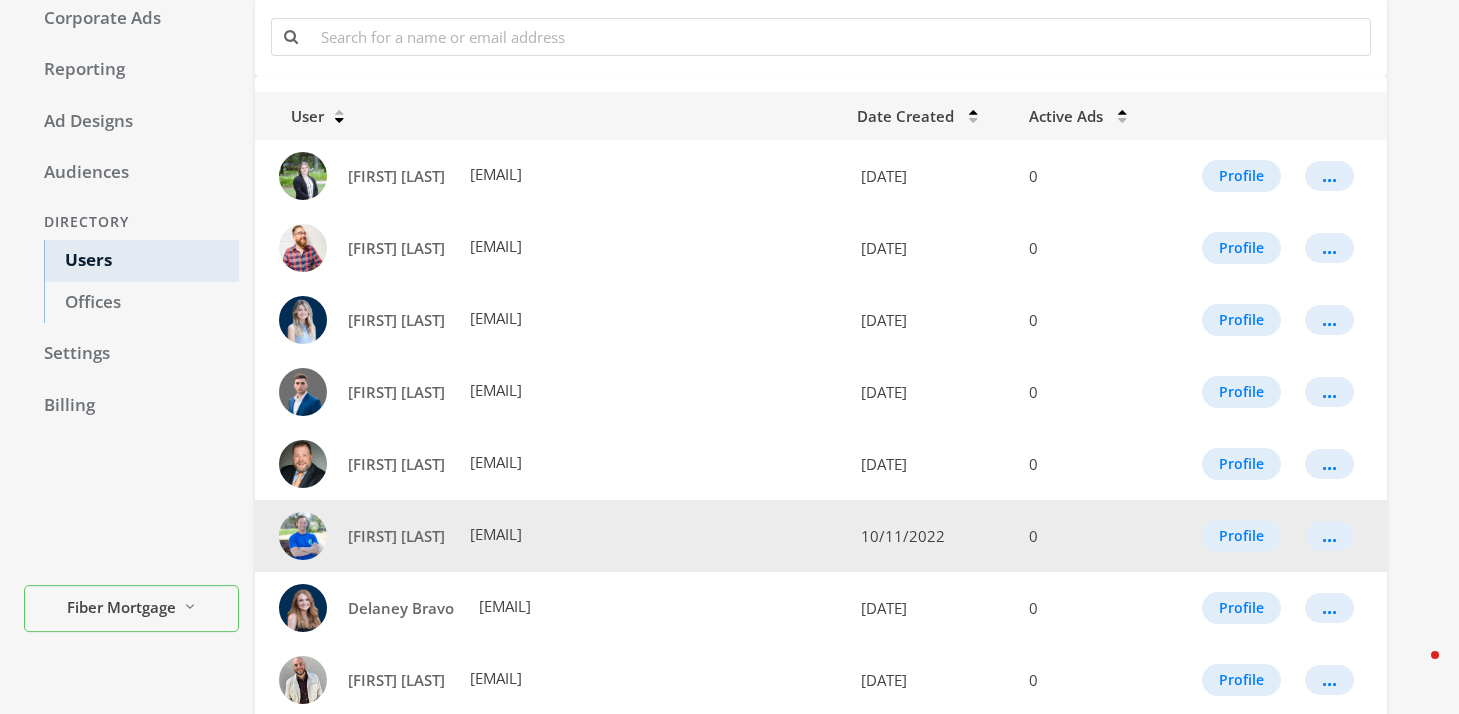 scroll, scrollTop: 179, scrollLeft: 0, axis: vertical 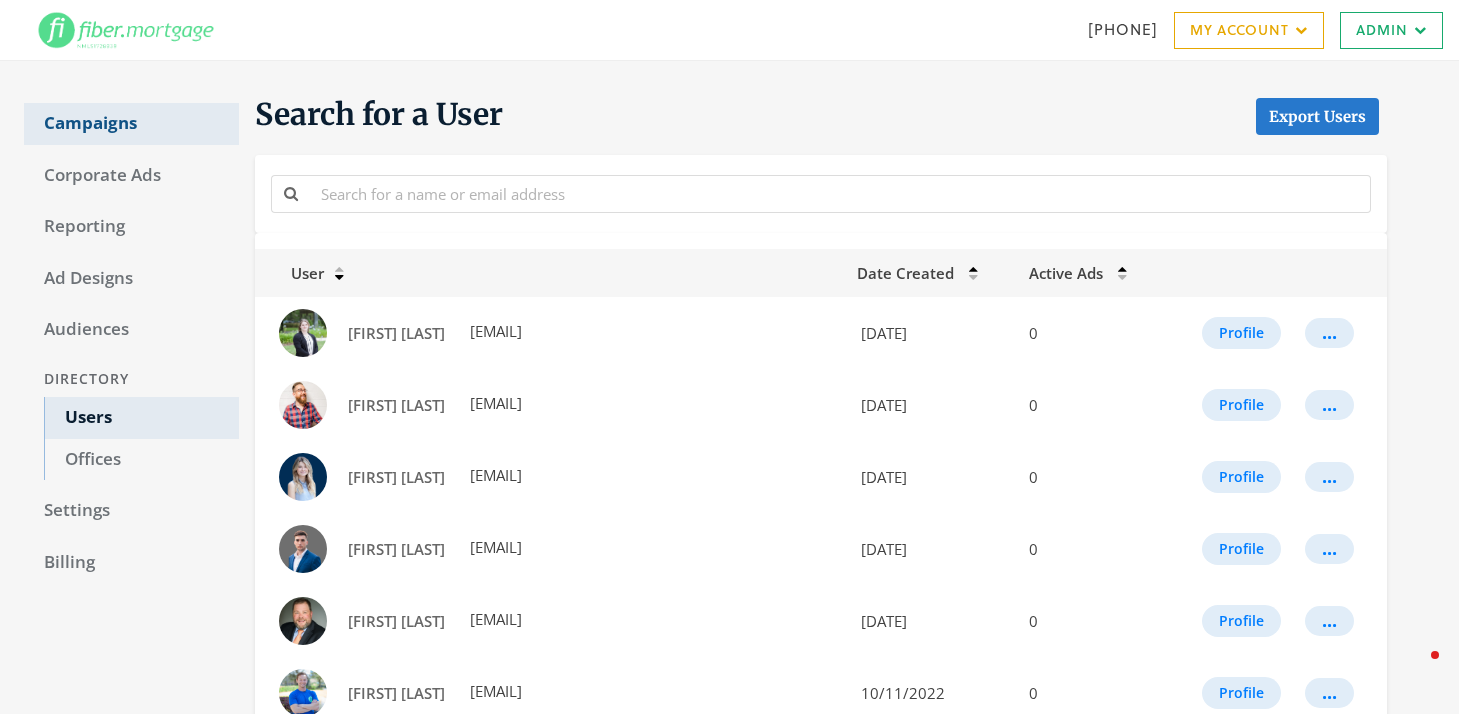 click on "Campaigns" 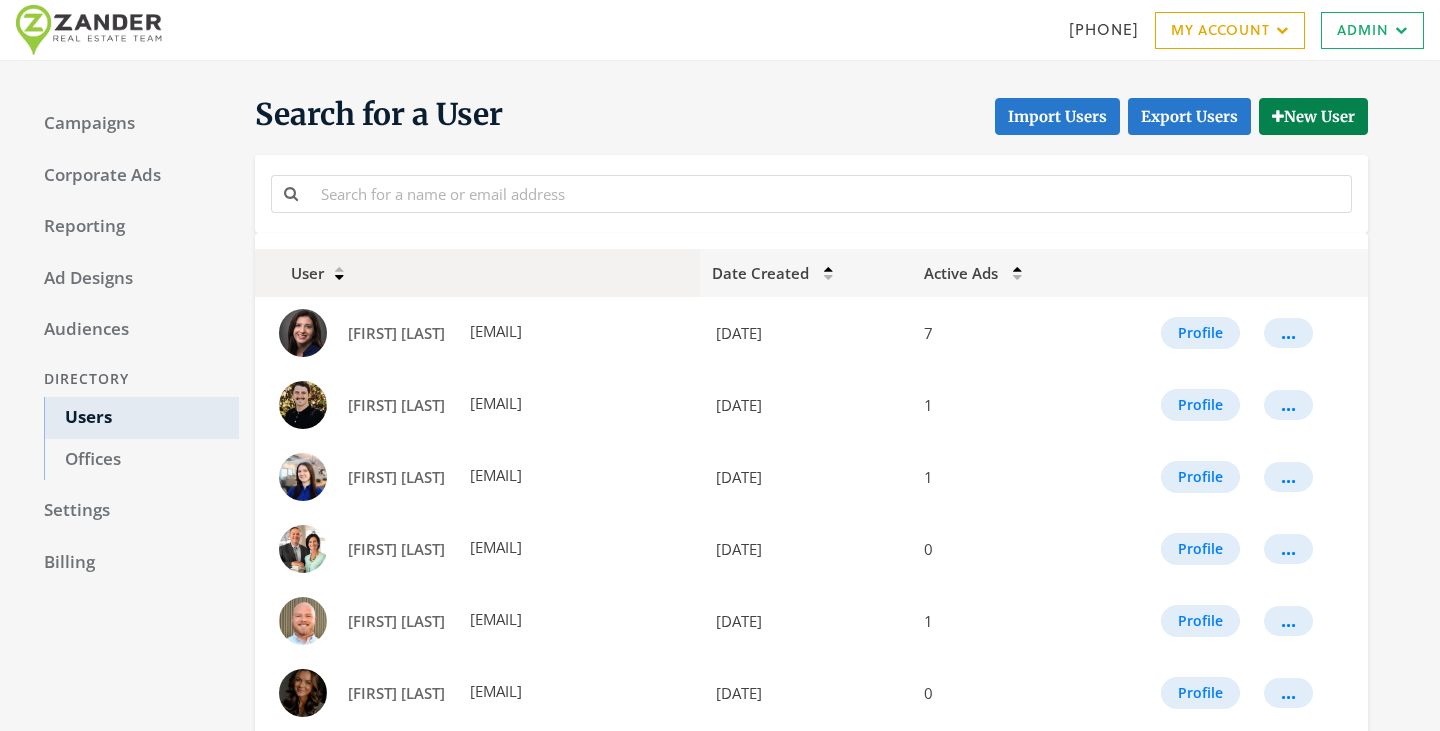 scroll, scrollTop: 0, scrollLeft: 0, axis: both 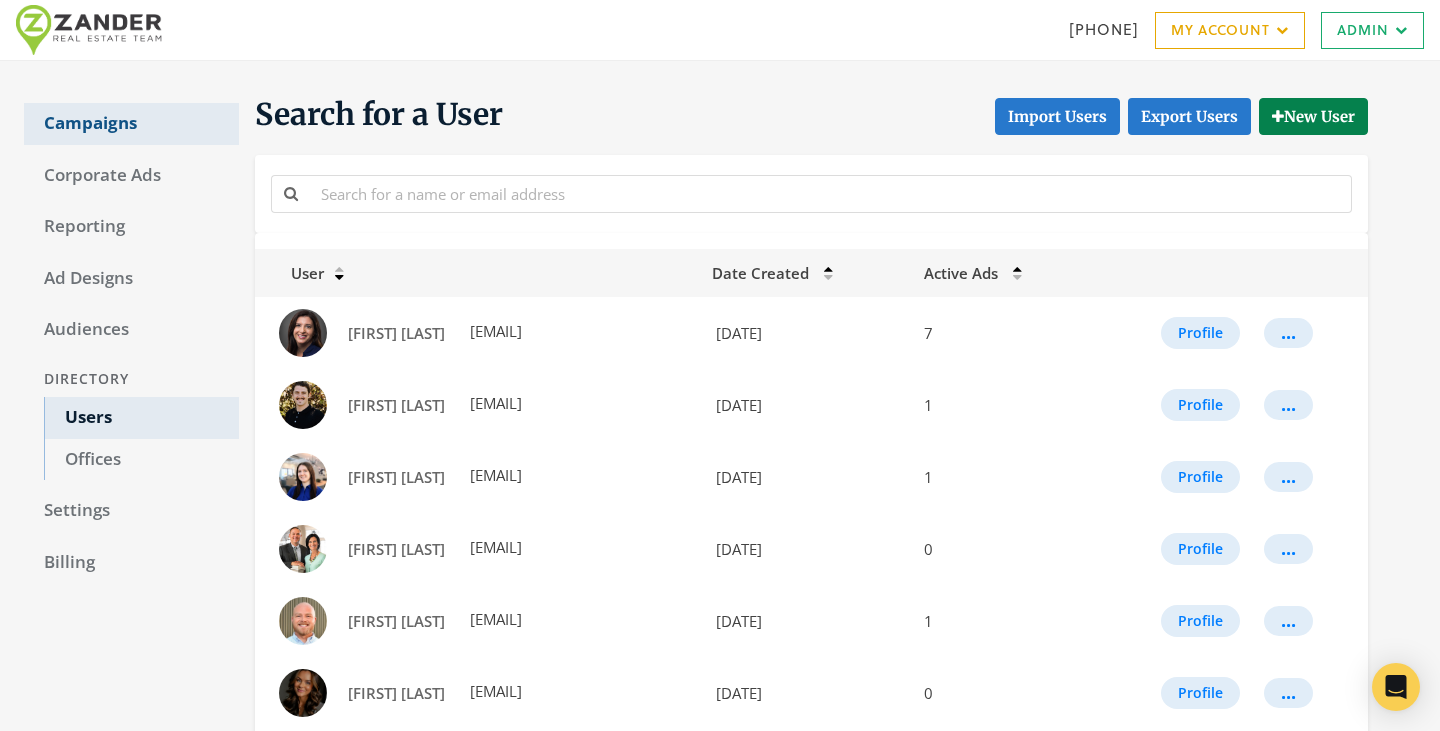 click on "Campaigns" 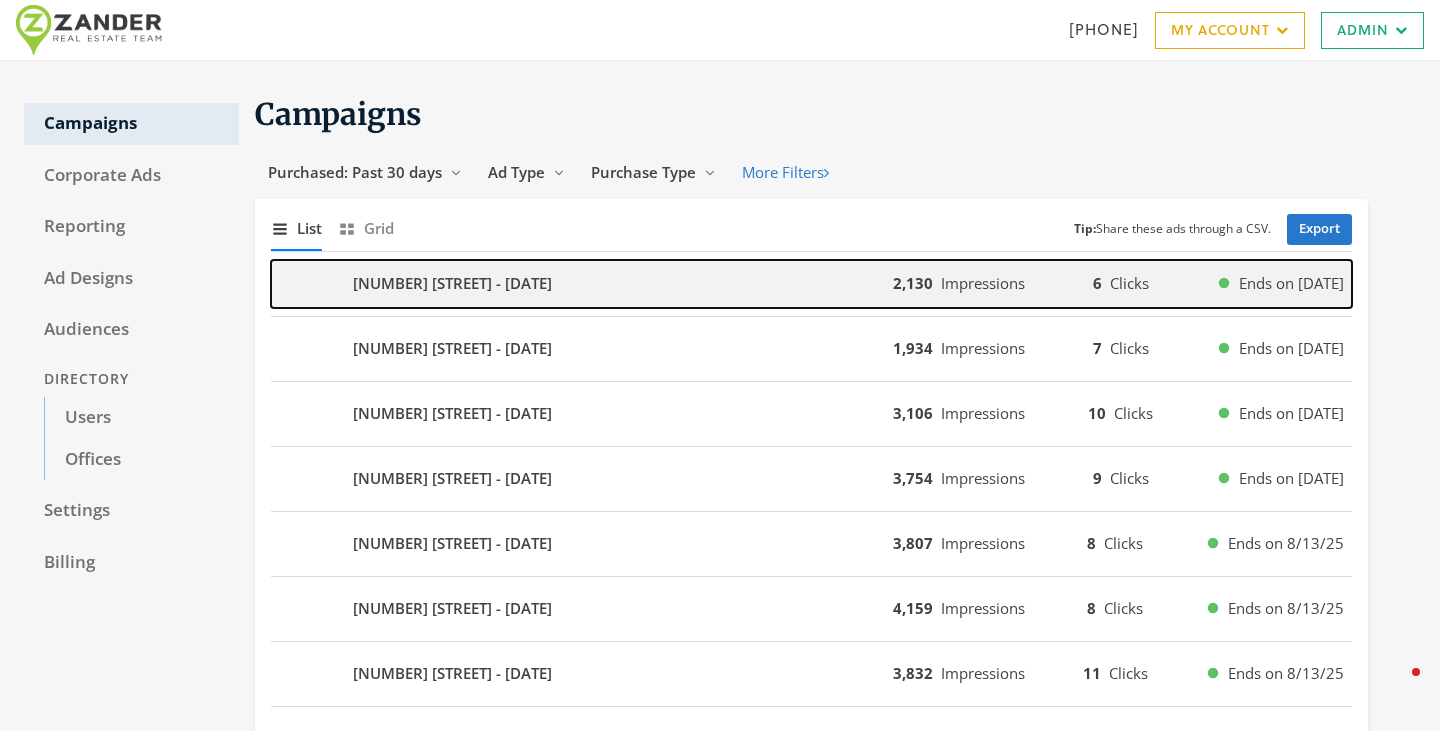 click on "257 E 2ND - 2025-08-03" 